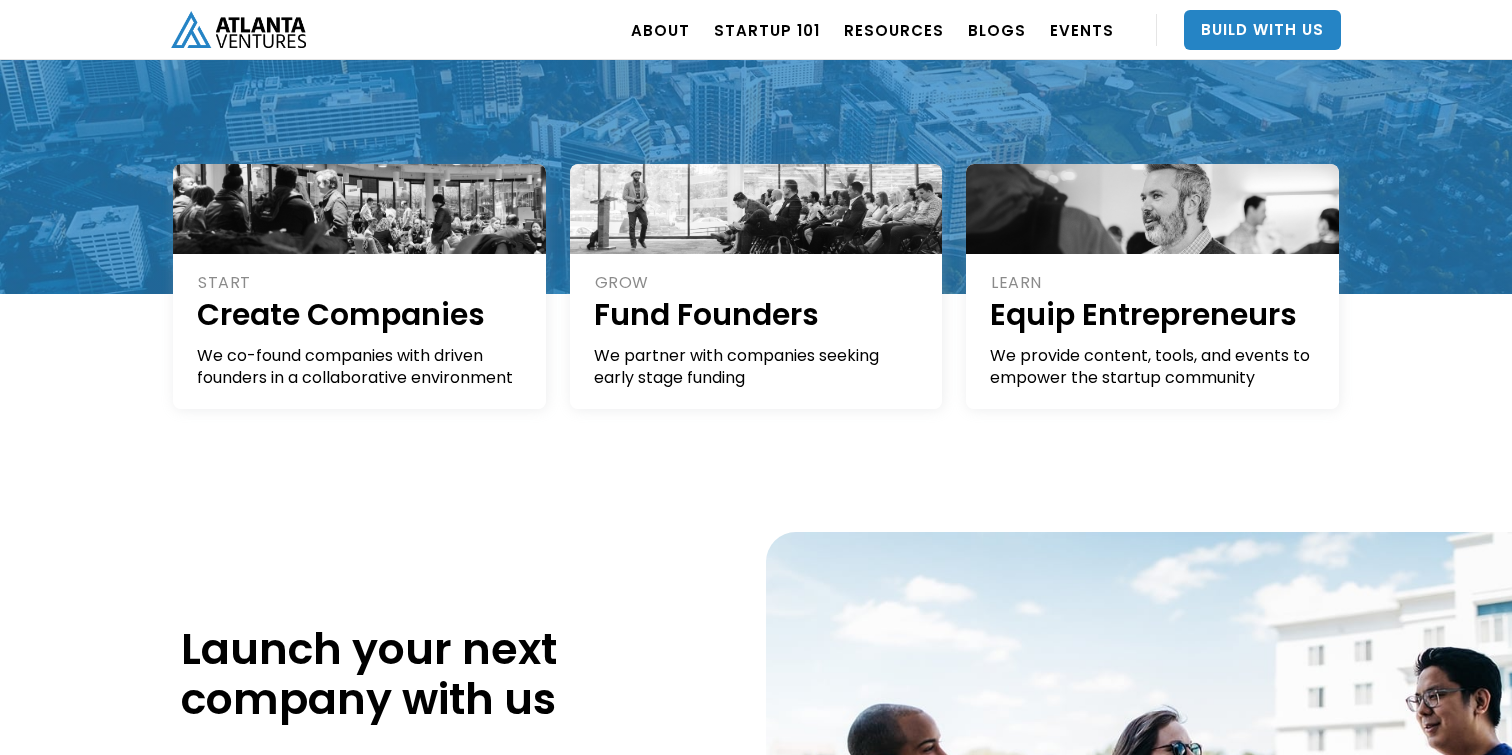 scroll, scrollTop: 460, scrollLeft: 0, axis: vertical 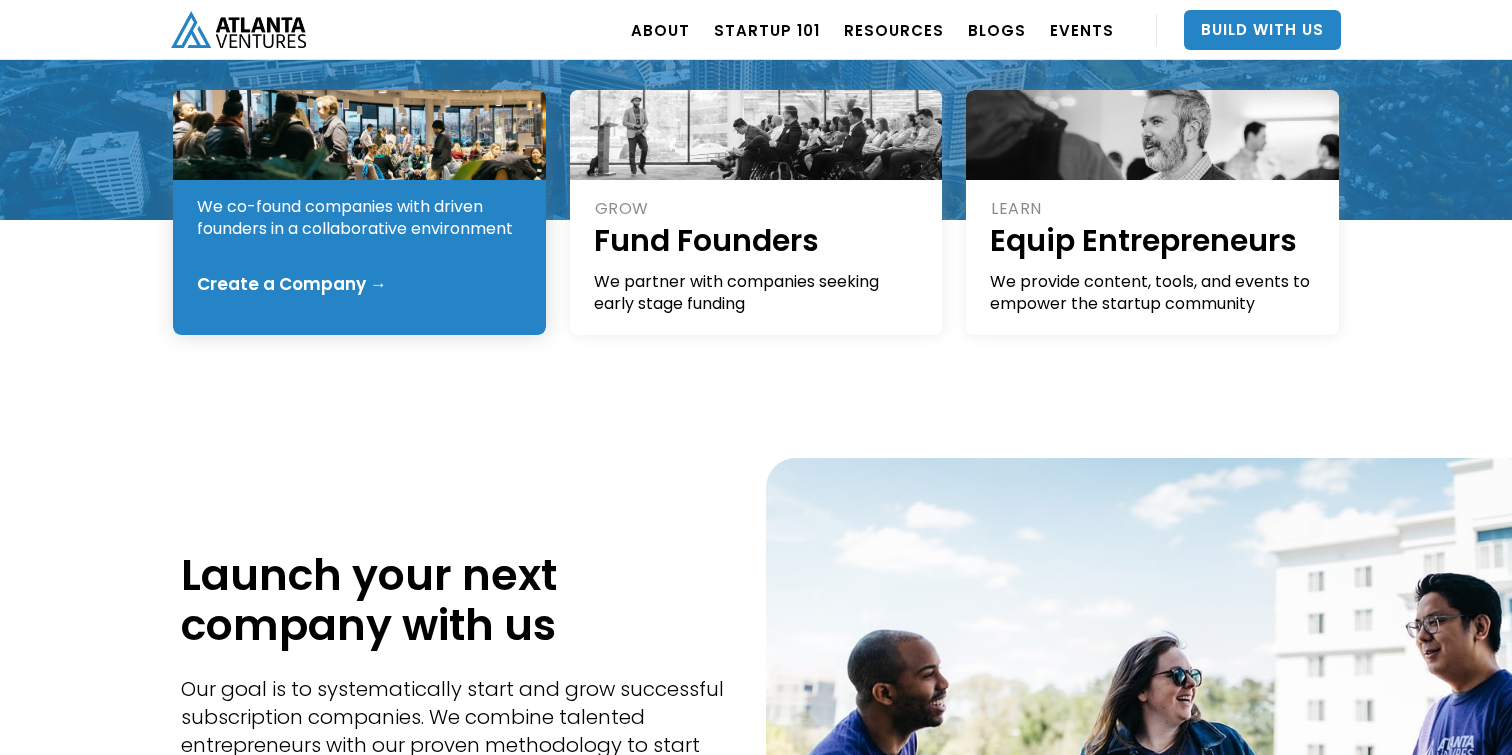 click on "We co-found companies with driven founders in a collaborative environment" at bounding box center [360, 218] 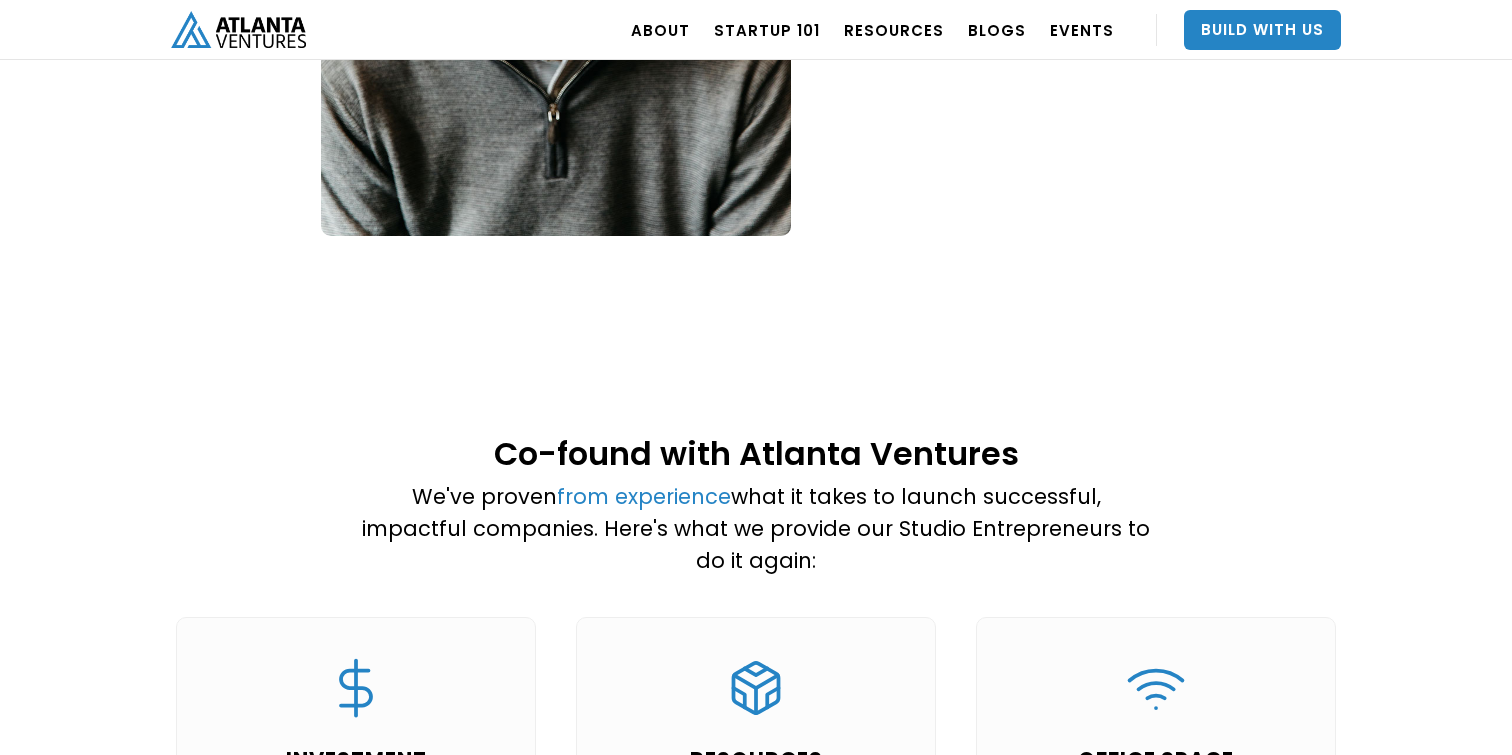 scroll, scrollTop: 1470, scrollLeft: 0, axis: vertical 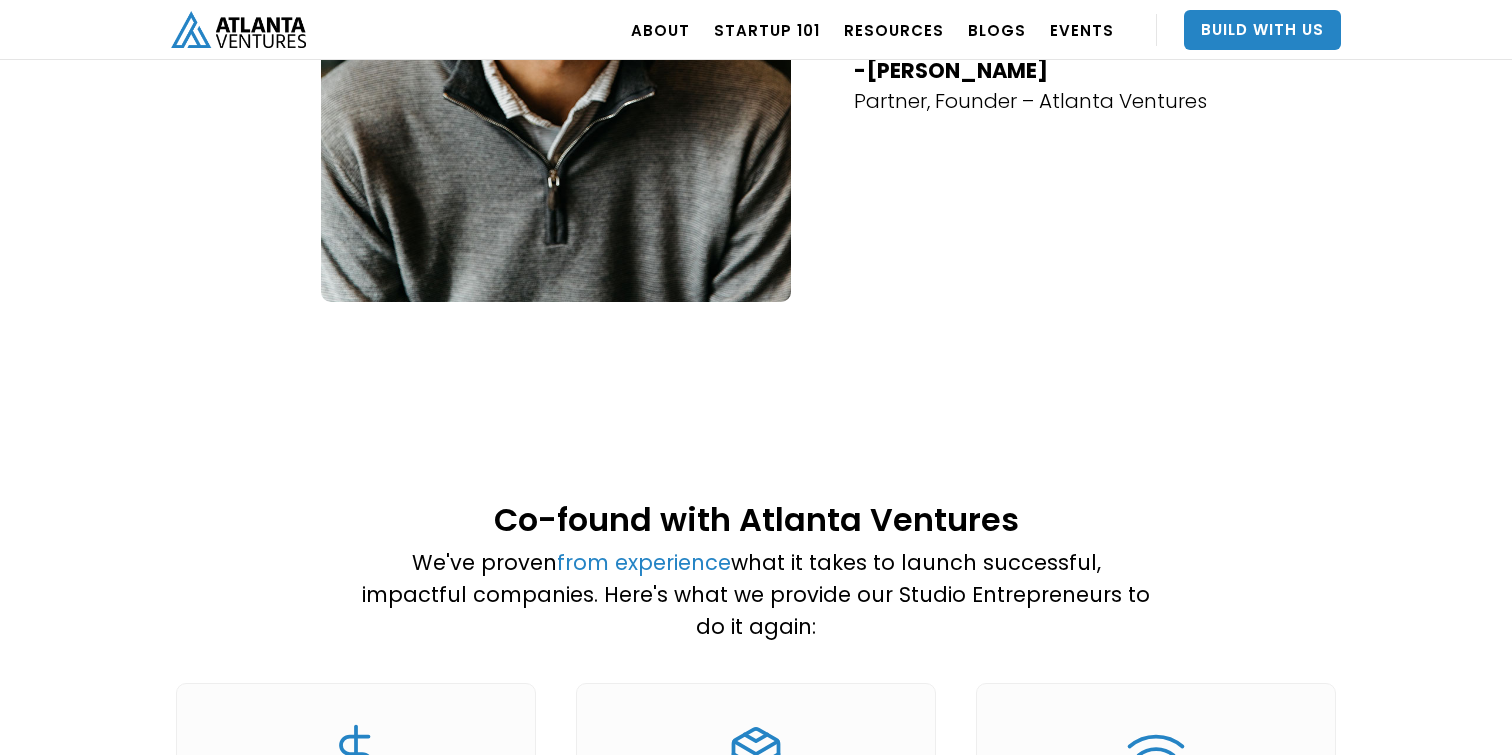 click on "Co-found with Atlanta Ventures We've proven  from experience  what it takes to launch successful, impactful companies. Here's what we provide our Studio Entrepreneurs to do it again:" at bounding box center [756, 567] 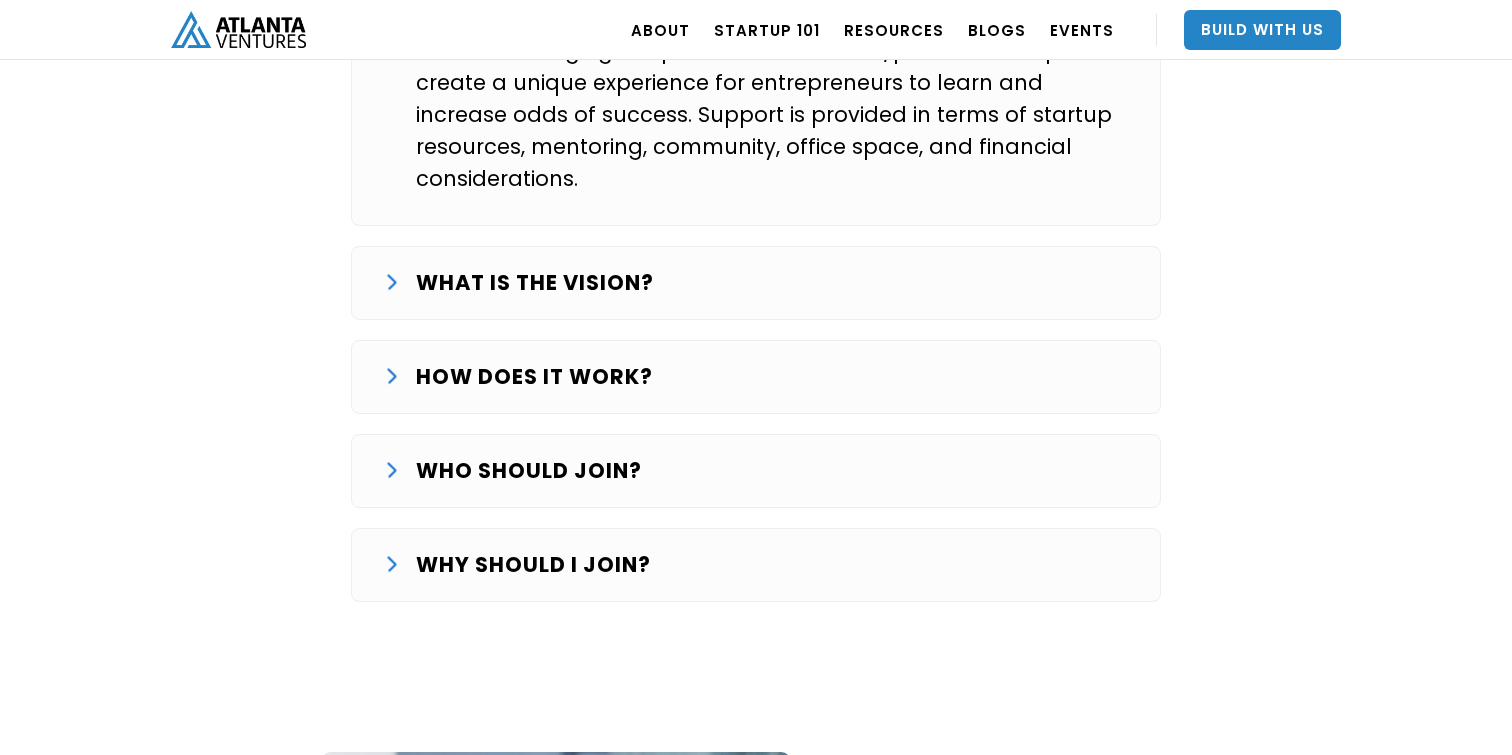 scroll, scrollTop: 3555, scrollLeft: 0, axis: vertical 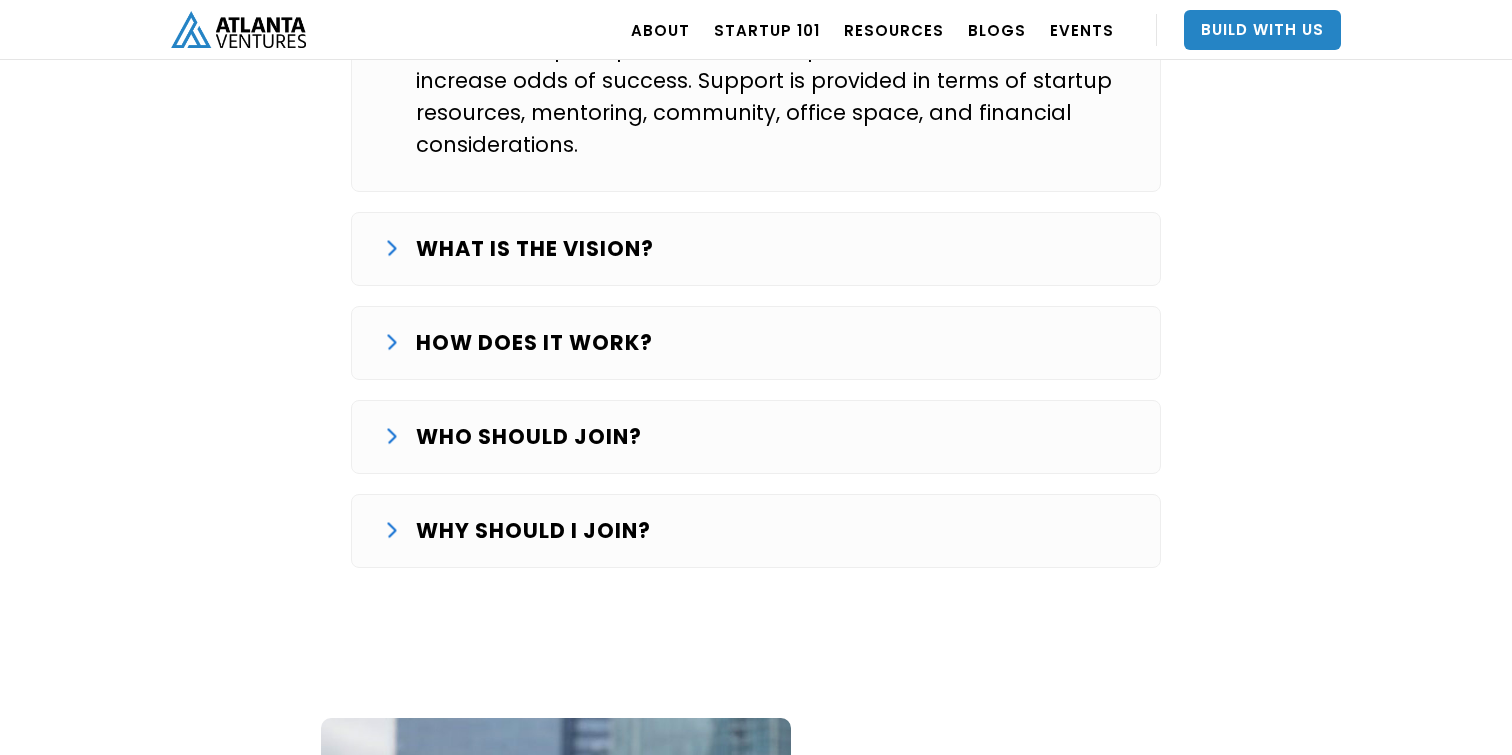 click on "WHO SHOULD JOIN?" at bounding box center (529, 437) 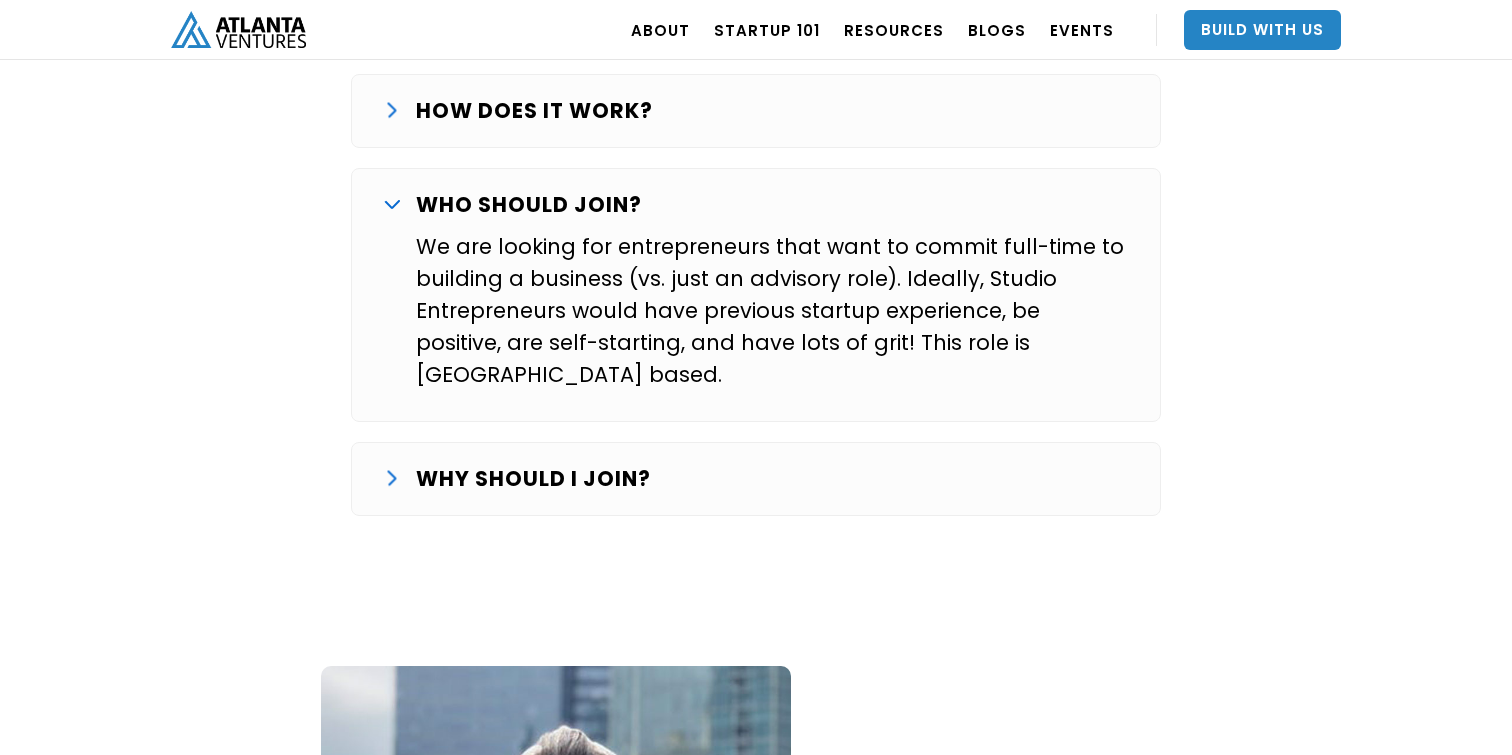 scroll, scrollTop: 3829, scrollLeft: 0, axis: vertical 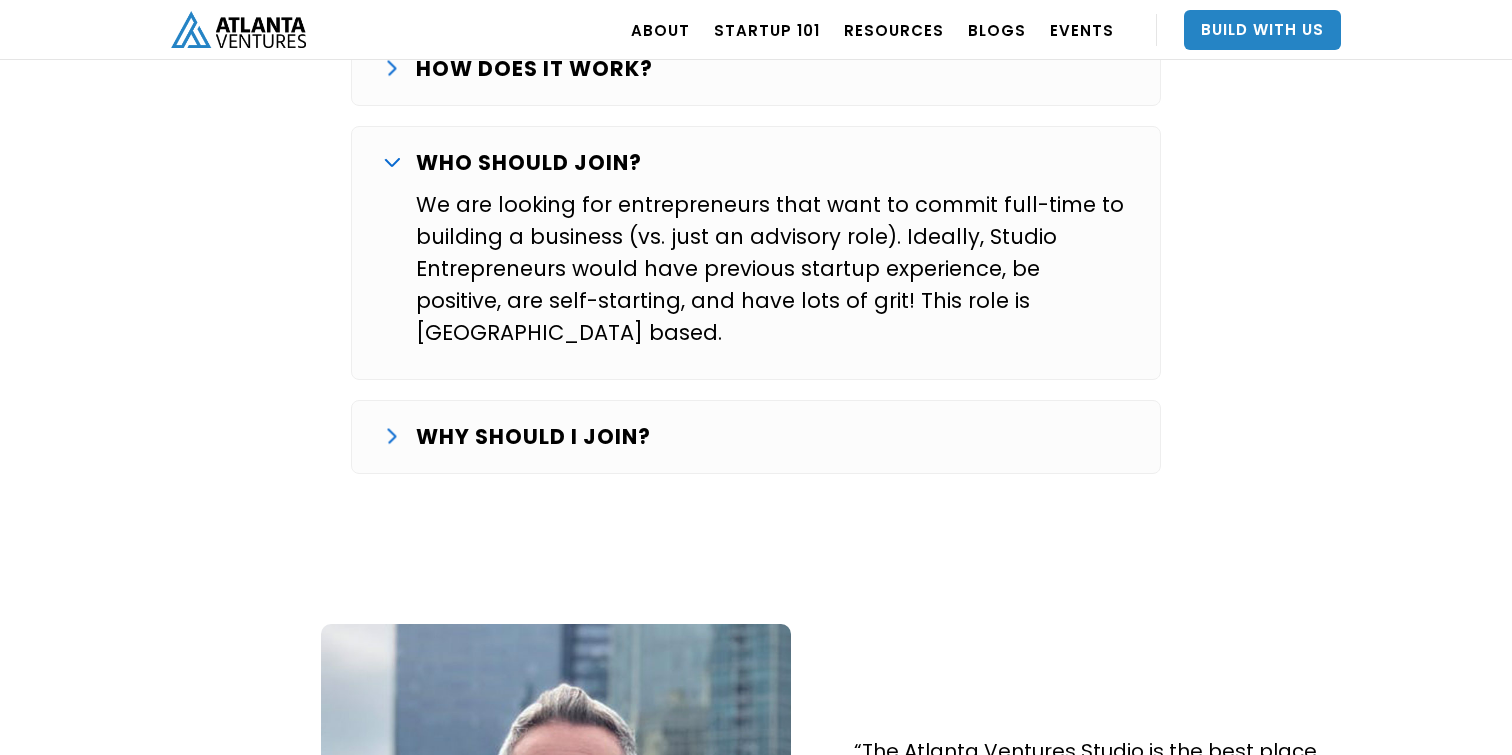 click on "WHAT IS THE STUDIO? The Atlanta Ventures Studio is where we support outstanding founders, from the beginning, to build companies from scratch. We are leveraging a repeatable framework/process to help create a unique experience for entrepreneurs to learn and increase odds of success. Support is provided in terms of startup resources, mentoring, community, office space, and financial considerations. WHAT IS THE VISION?  Our goal is to systematically start and grow successful companies. We’ll combine talented entrepreneurs with our experience to start several companies per year. We want to help create the next $100M business.  HOW DOES IT WORK?  The Studio journey starts with  finding and validating an idea  (entrepreneur idea, Atlanta Ventures idea, or other) through customer discovery. Next, the Studio Entrepreneur will launch the company and commit to move forward as CEO. Finally, an initial investment will be provided to build a MVP, get sales traction, and work towards  Product/Market Fit WHO SHOULD JOIN?" at bounding box center (756, 44) 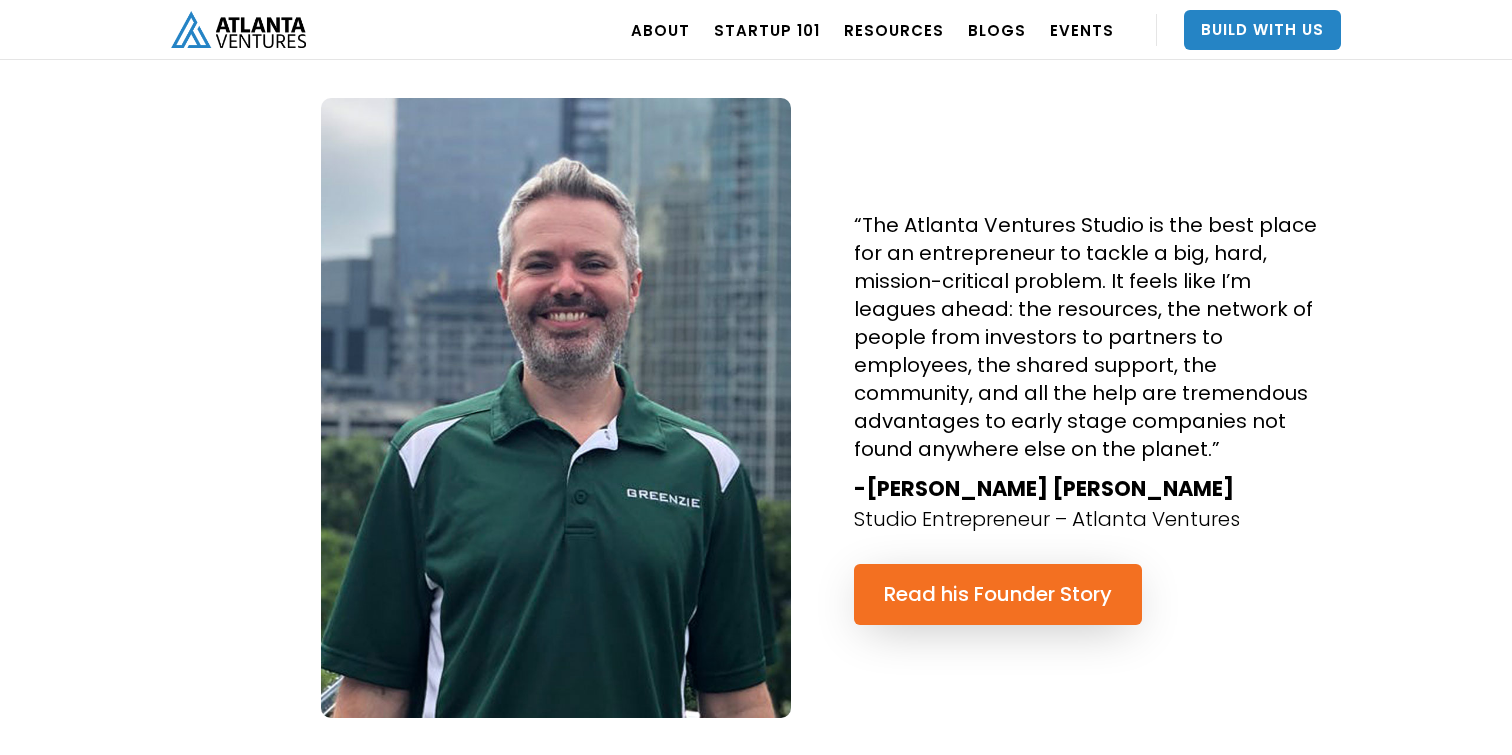 scroll, scrollTop: 4588, scrollLeft: 0, axis: vertical 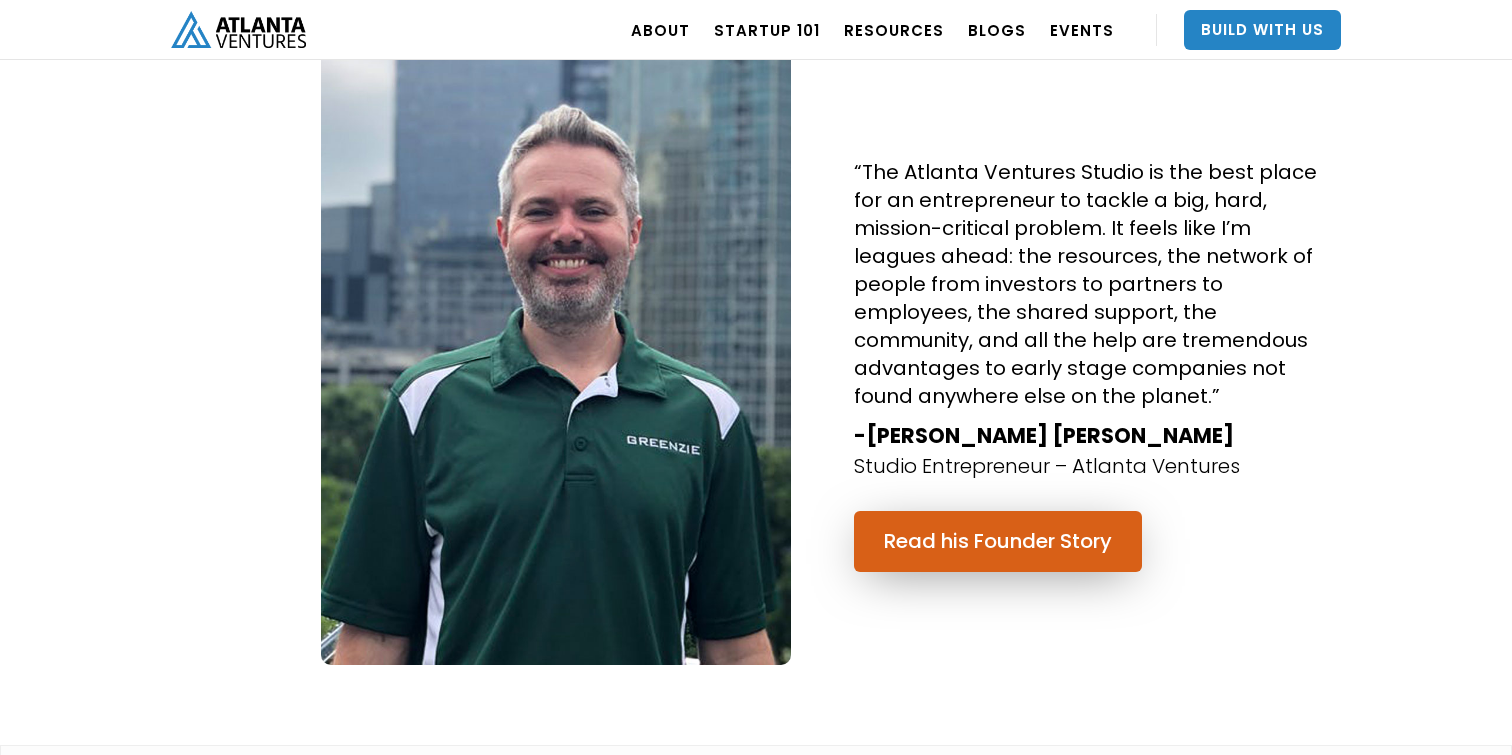 click on "Read his Founder Story" at bounding box center (998, 541) 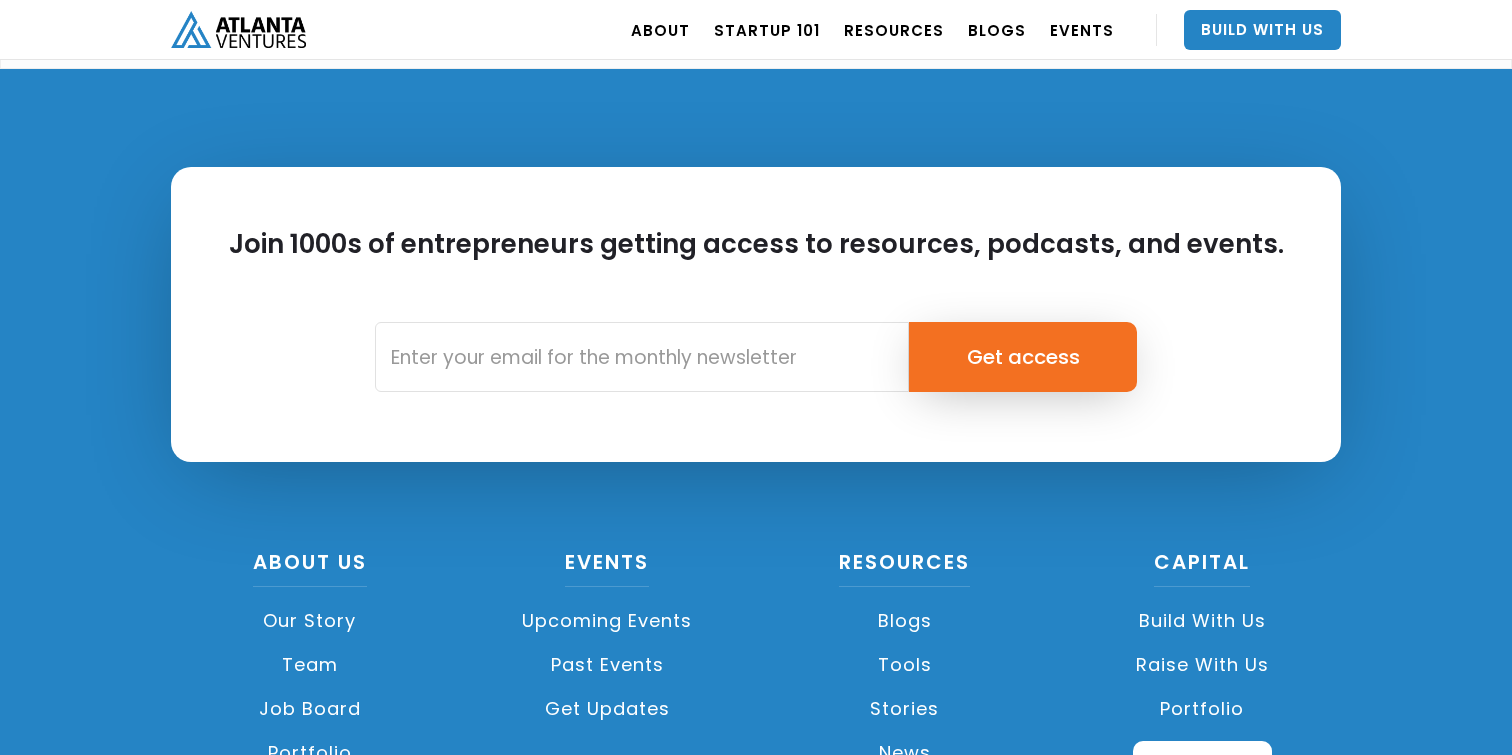 scroll, scrollTop: 5985, scrollLeft: 0, axis: vertical 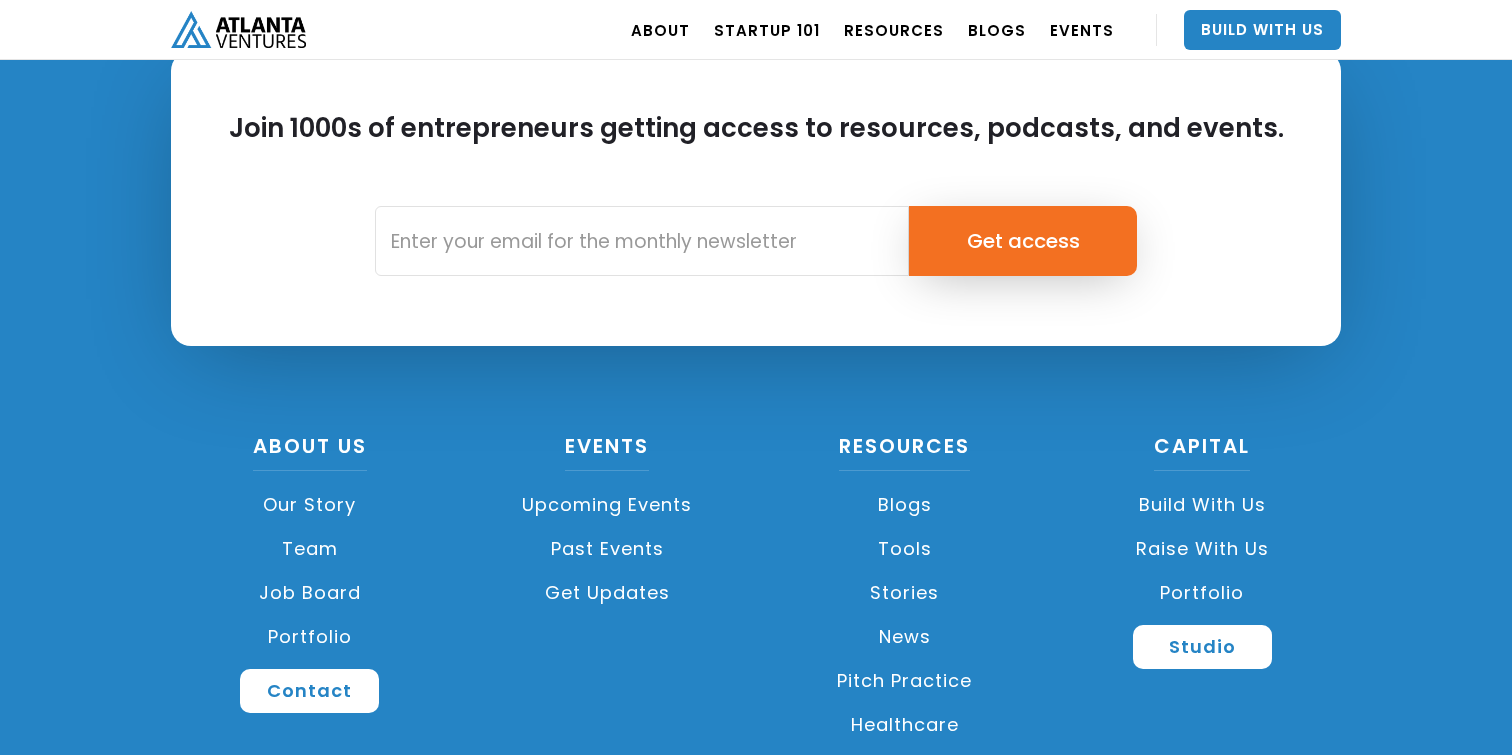 click on "Upcoming Events" at bounding box center (608, 505) 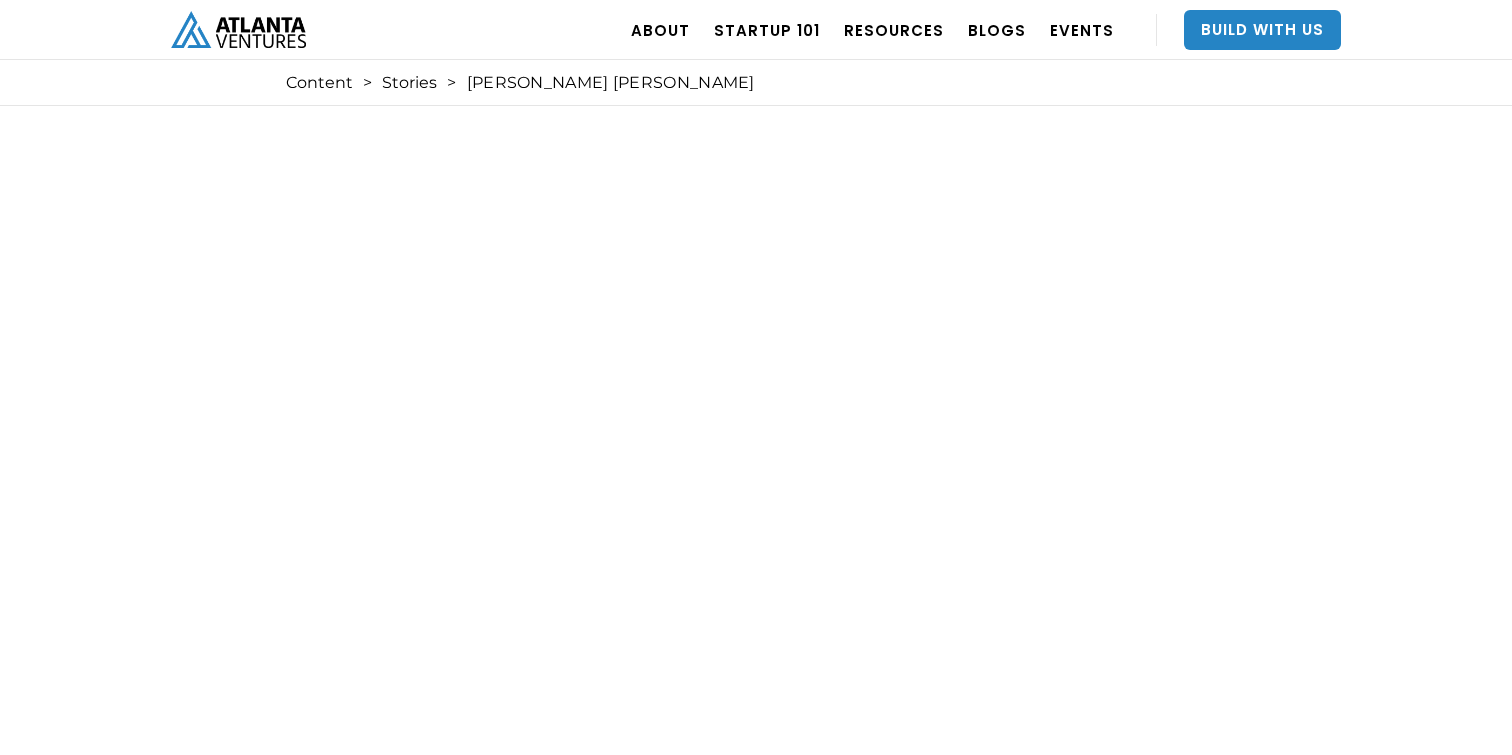 scroll, scrollTop: 7, scrollLeft: 0, axis: vertical 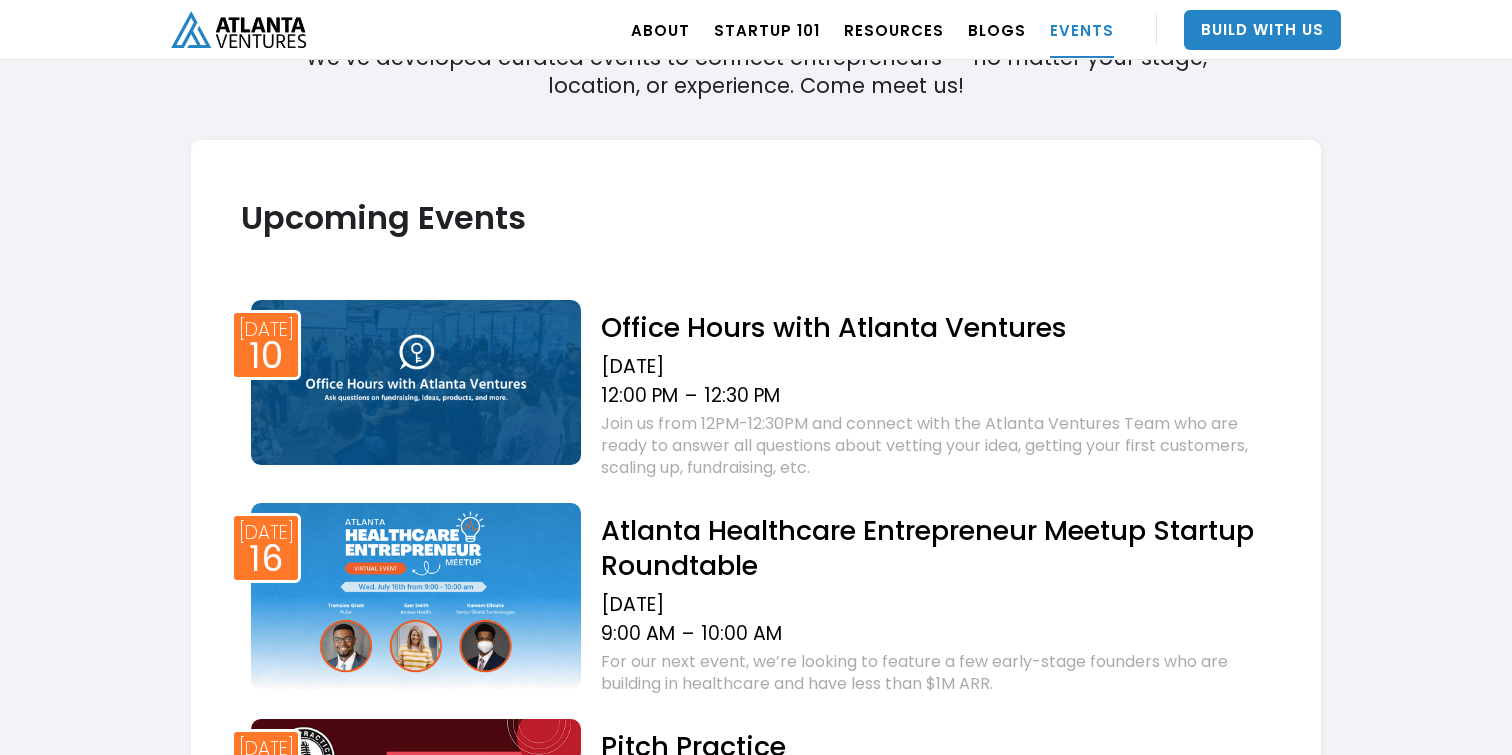 click on "Office Hours with Atlanta Ventures" at bounding box center (936, 327) 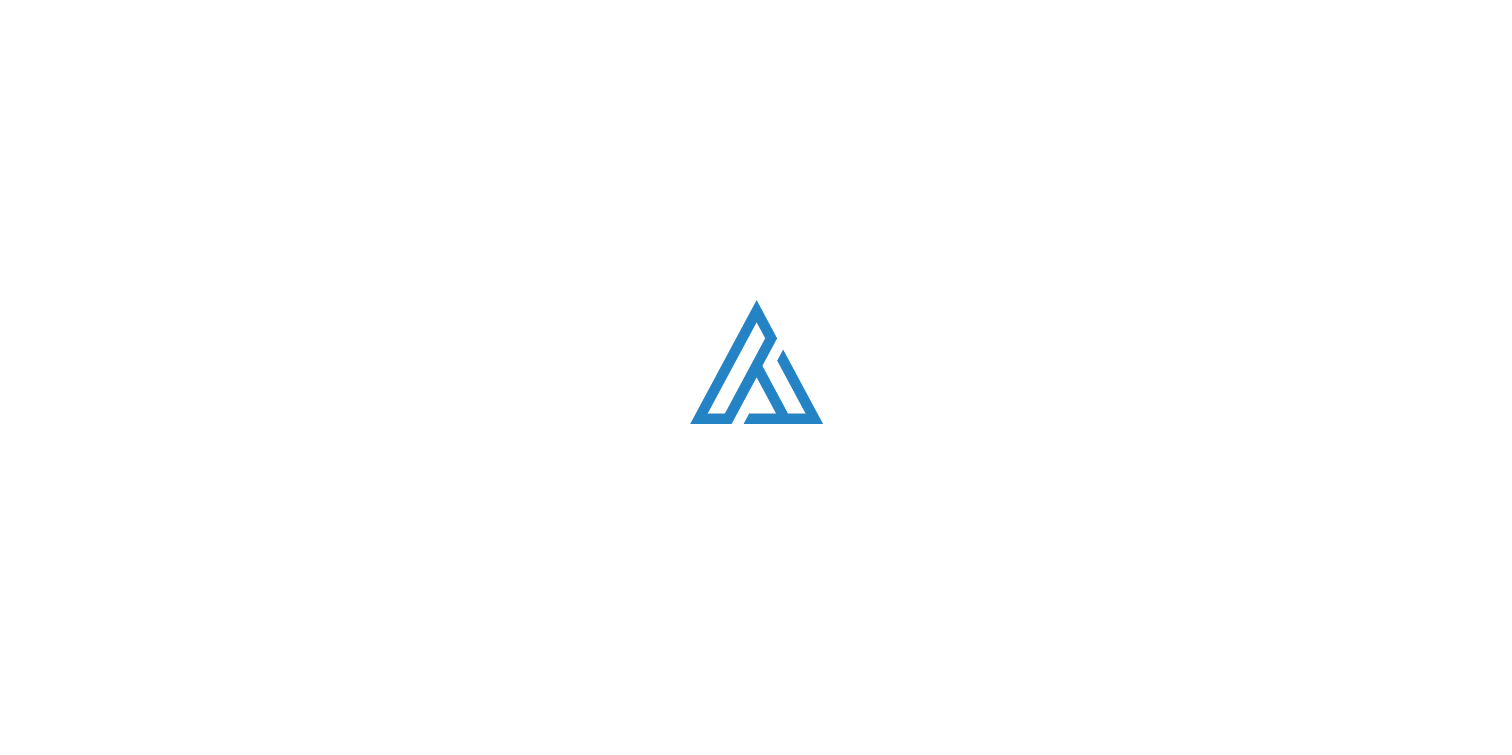 scroll, scrollTop: 0, scrollLeft: 0, axis: both 